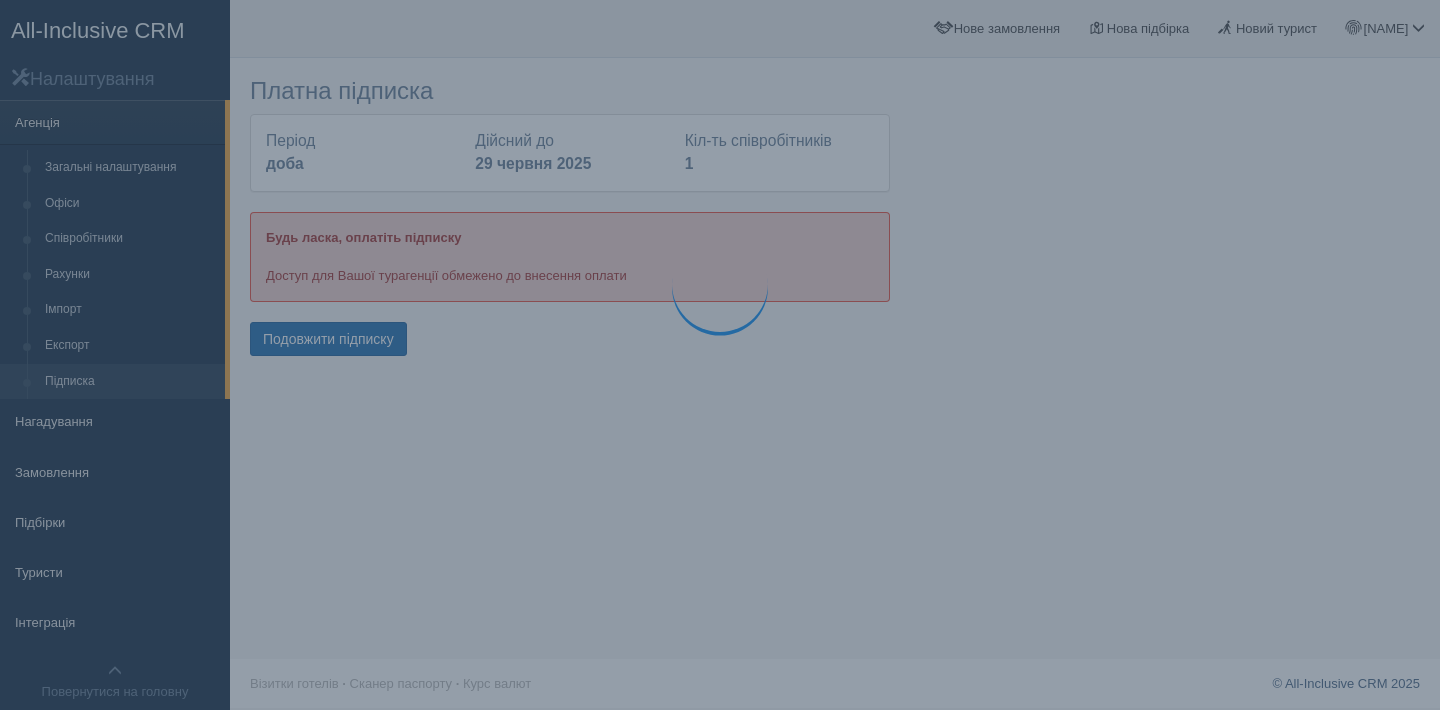 scroll, scrollTop: 0, scrollLeft: 0, axis: both 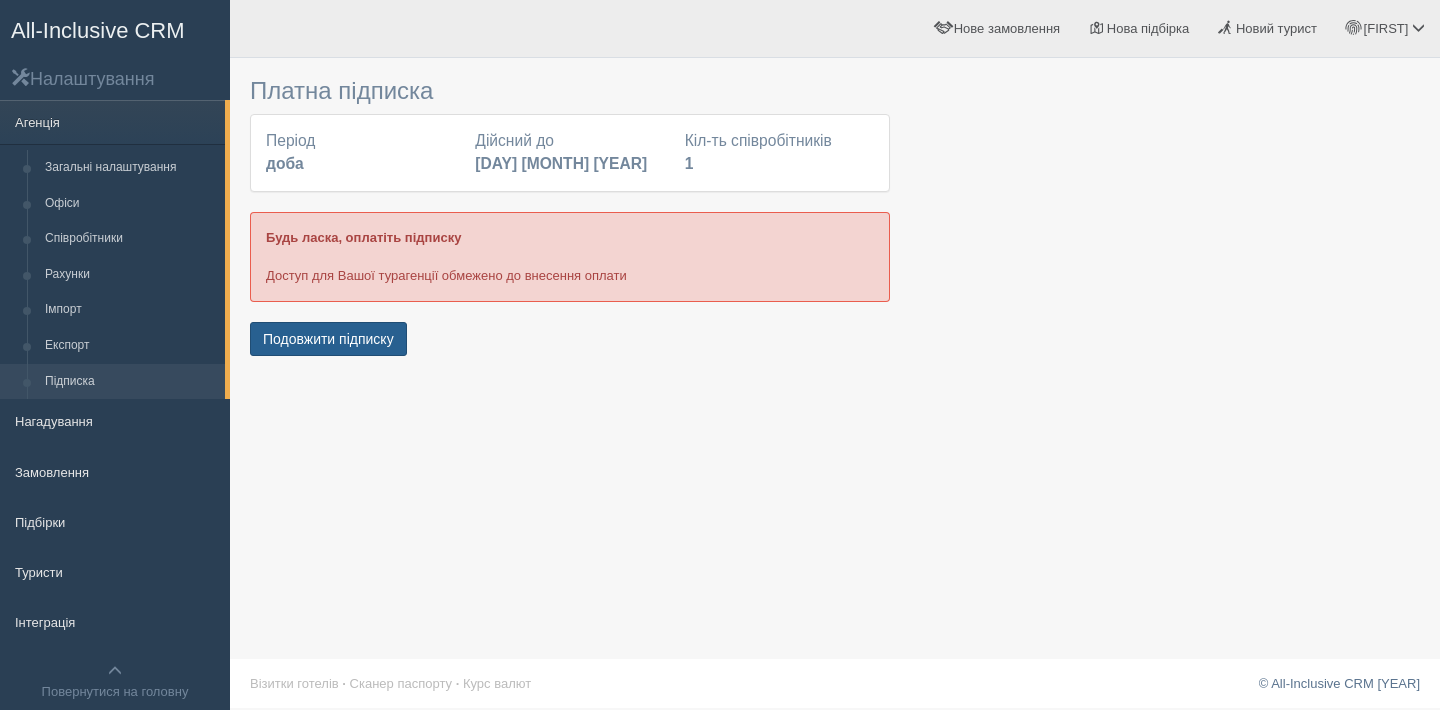 click on "Подовжити підписку" at bounding box center (328, 339) 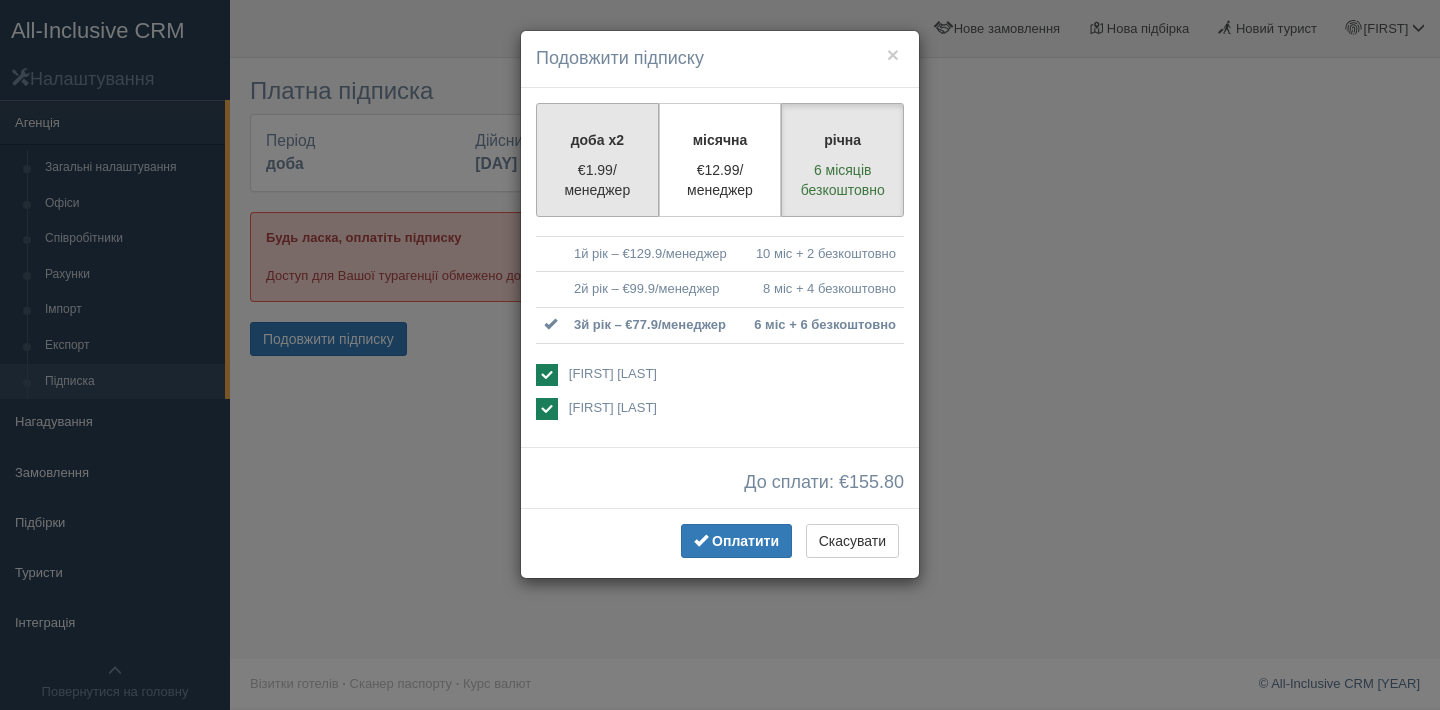 click on "€1.99/менеджер" at bounding box center (597, 180) 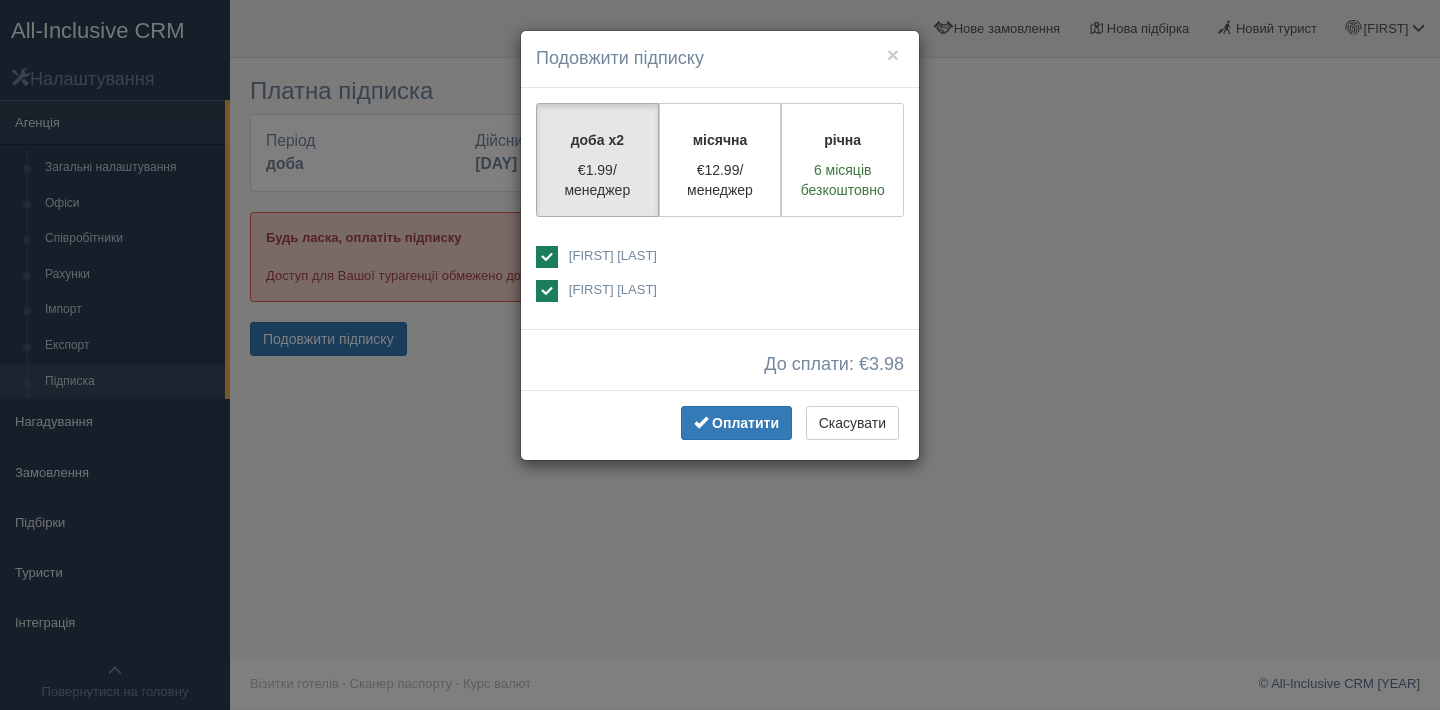 click on "[FIRST] [LAST]" at bounding box center (613, 289) 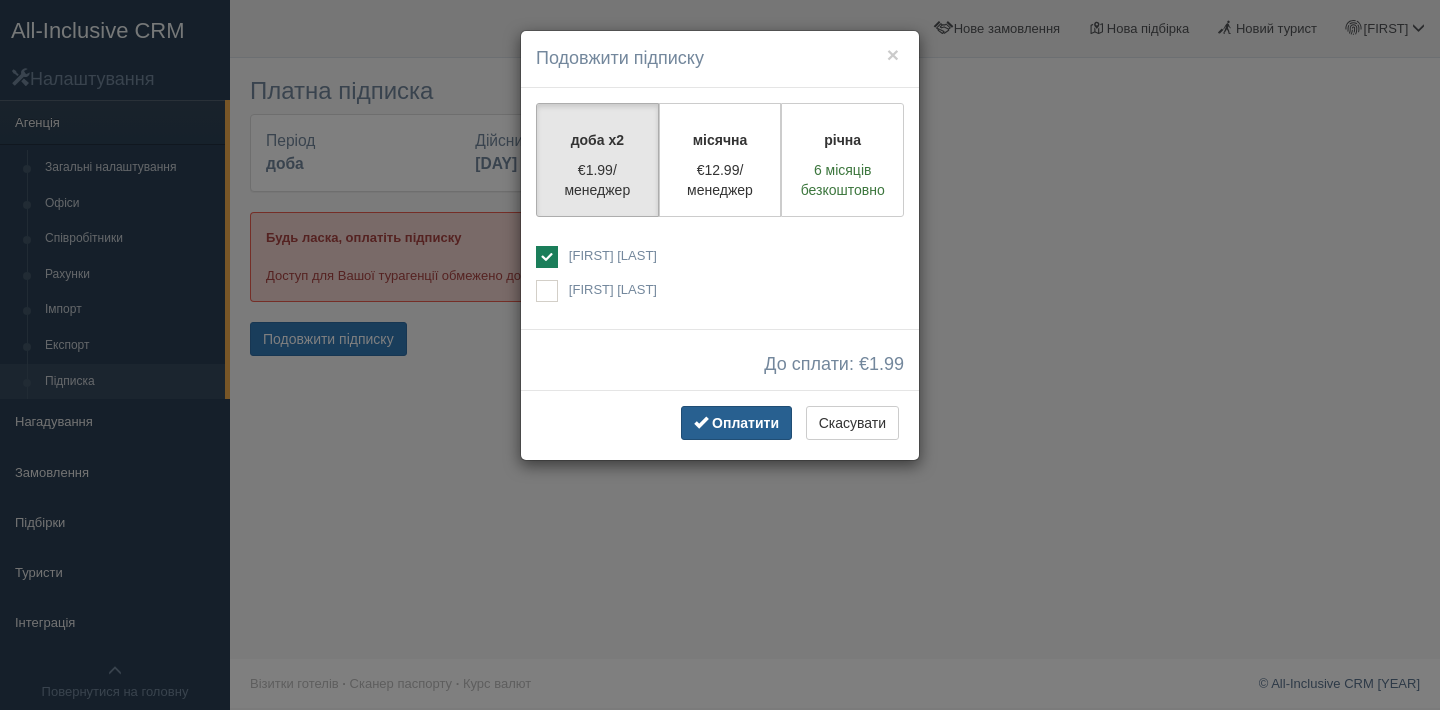 click at bounding box center [701, 422] 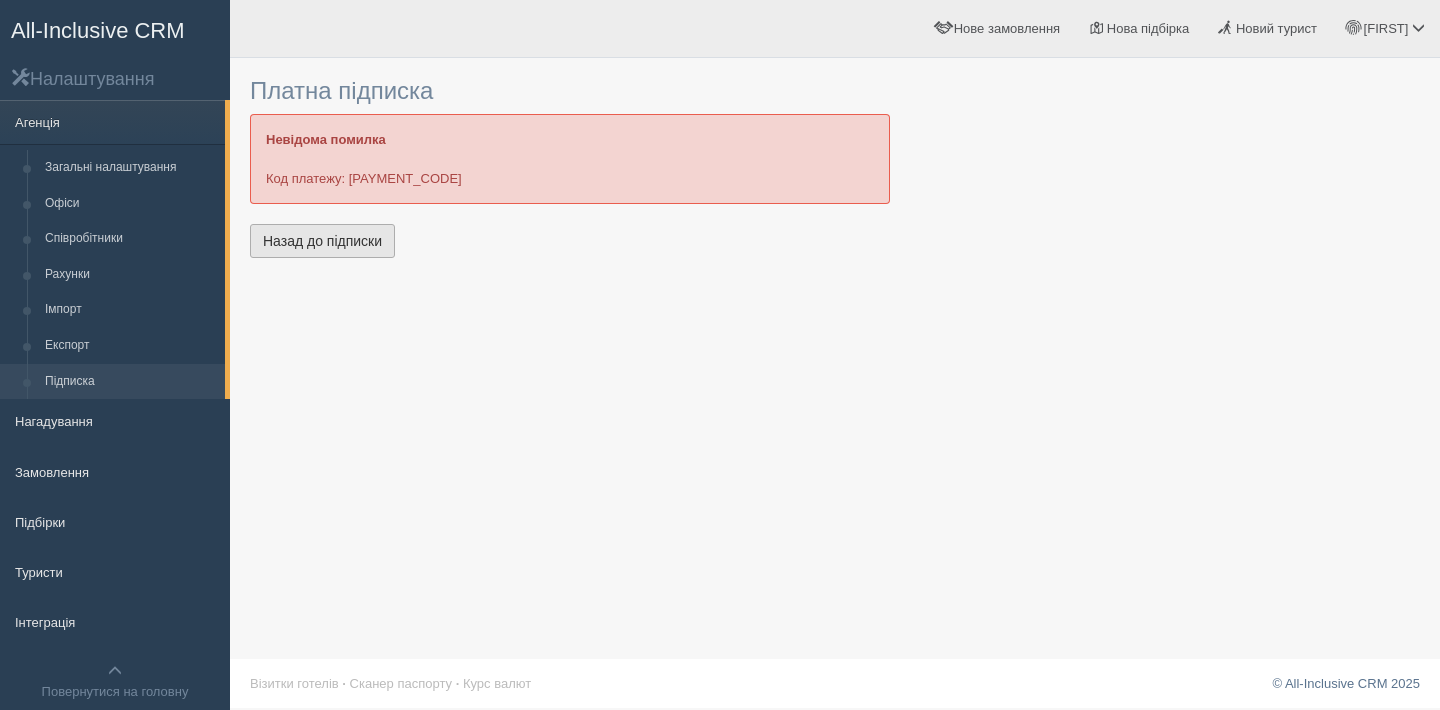 scroll, scrollTop: 0, scrollLeft: 0, axis: both 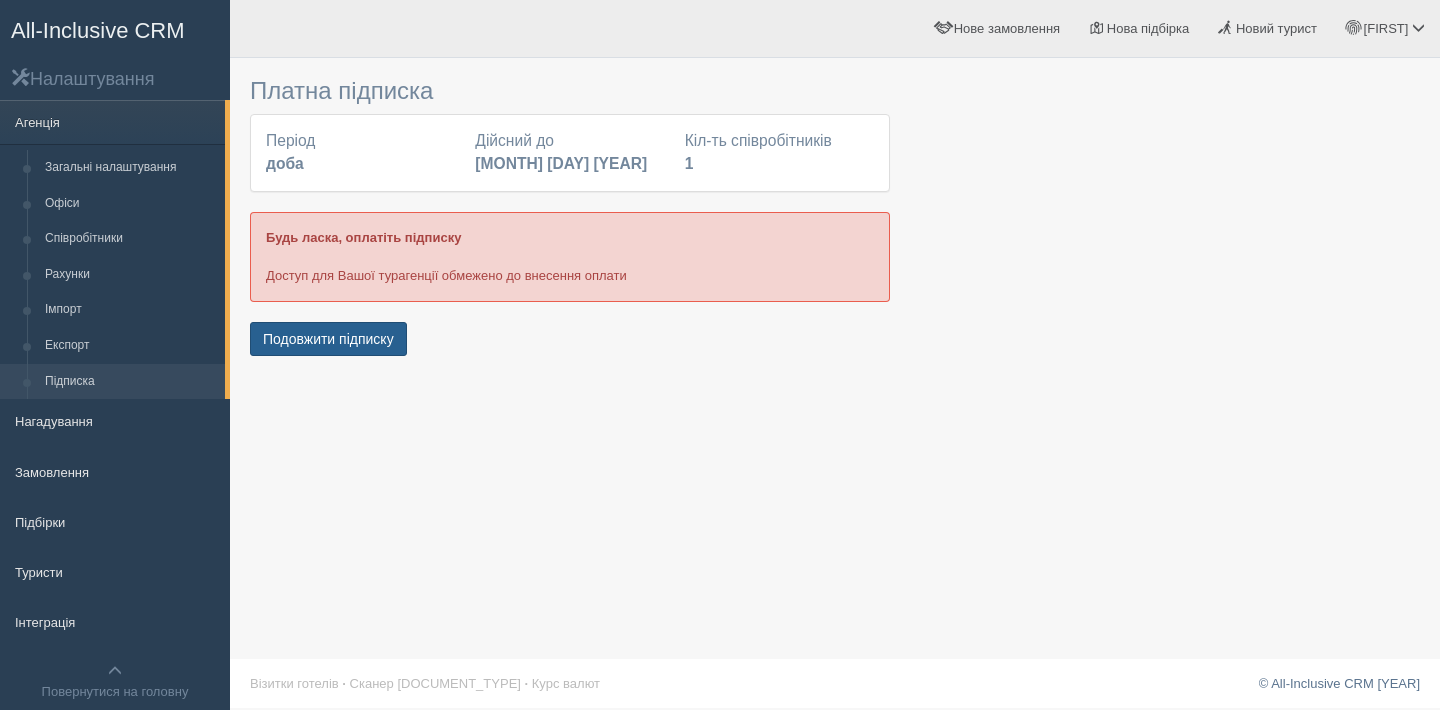 click on "Подовжити підписку" at bounding box center [328, 339] 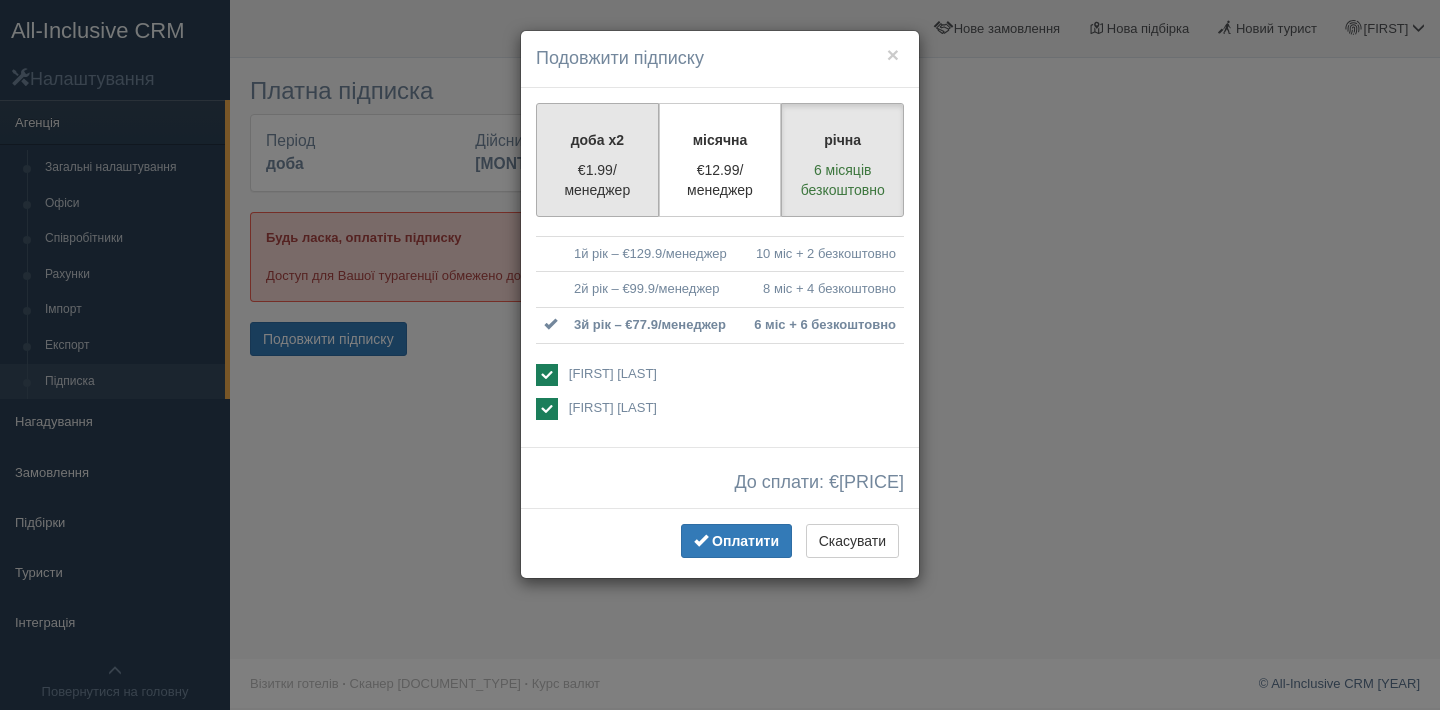 click on "€1.99/менеджер" at bounding box center (597, 180) 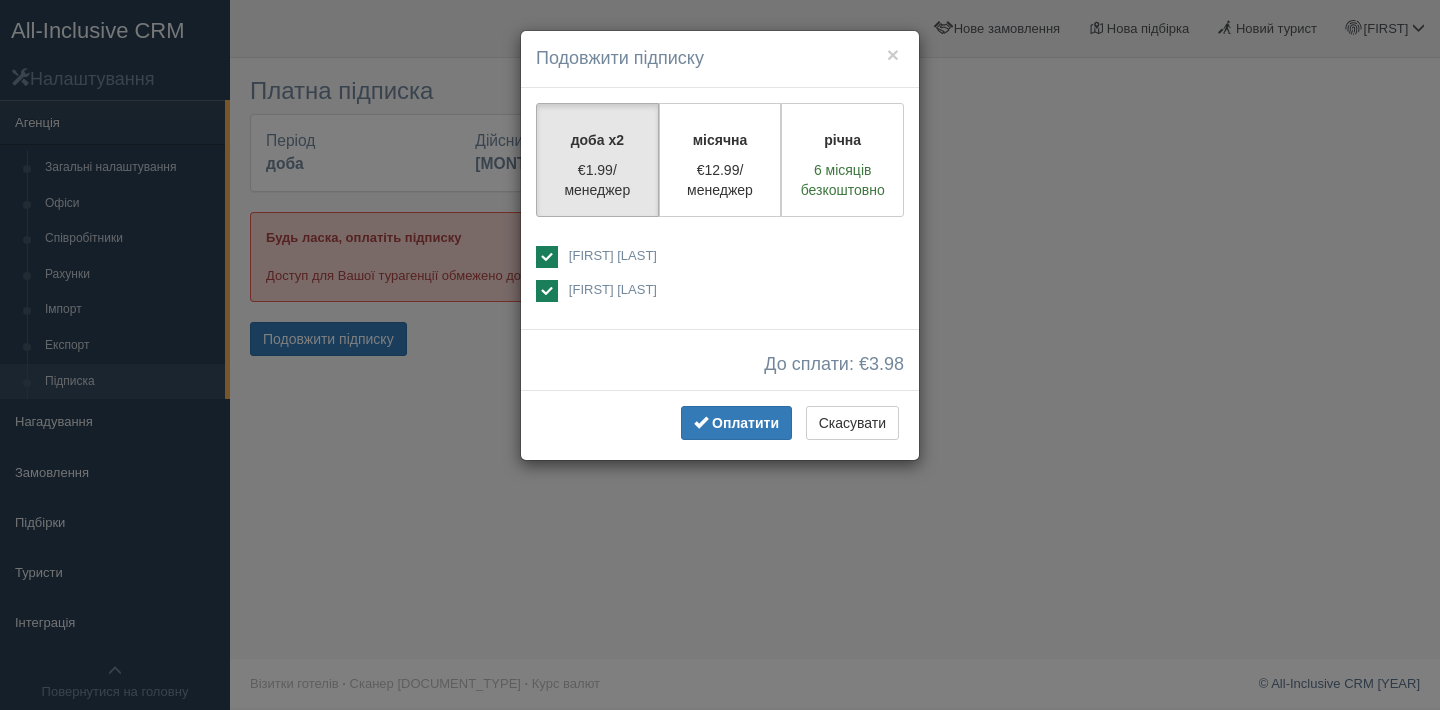 click on "[FIRST] [LAST]" at bounding box center (613, 289) 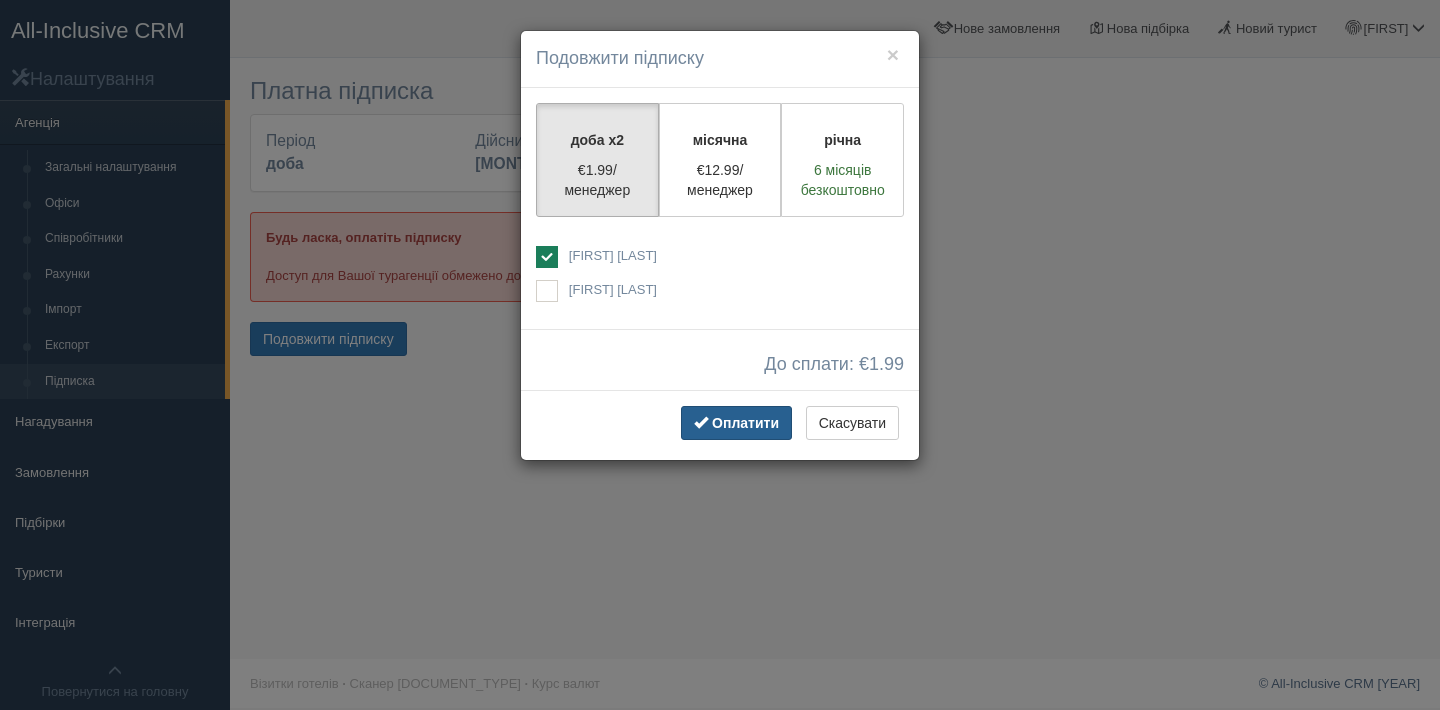 click on "Оплатити" at bounding box center (736, 423) 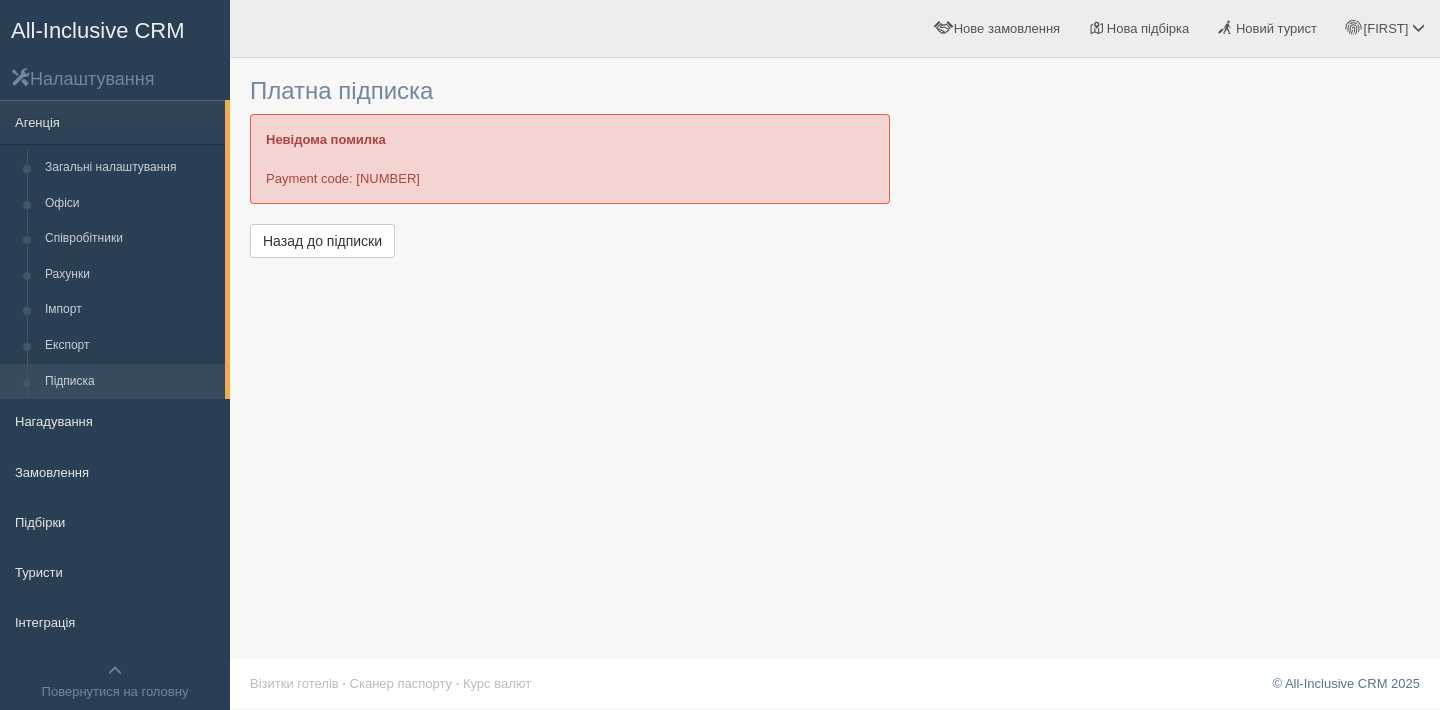 scroll, scrollTop: 0, scrollLeft: 0, axis: both 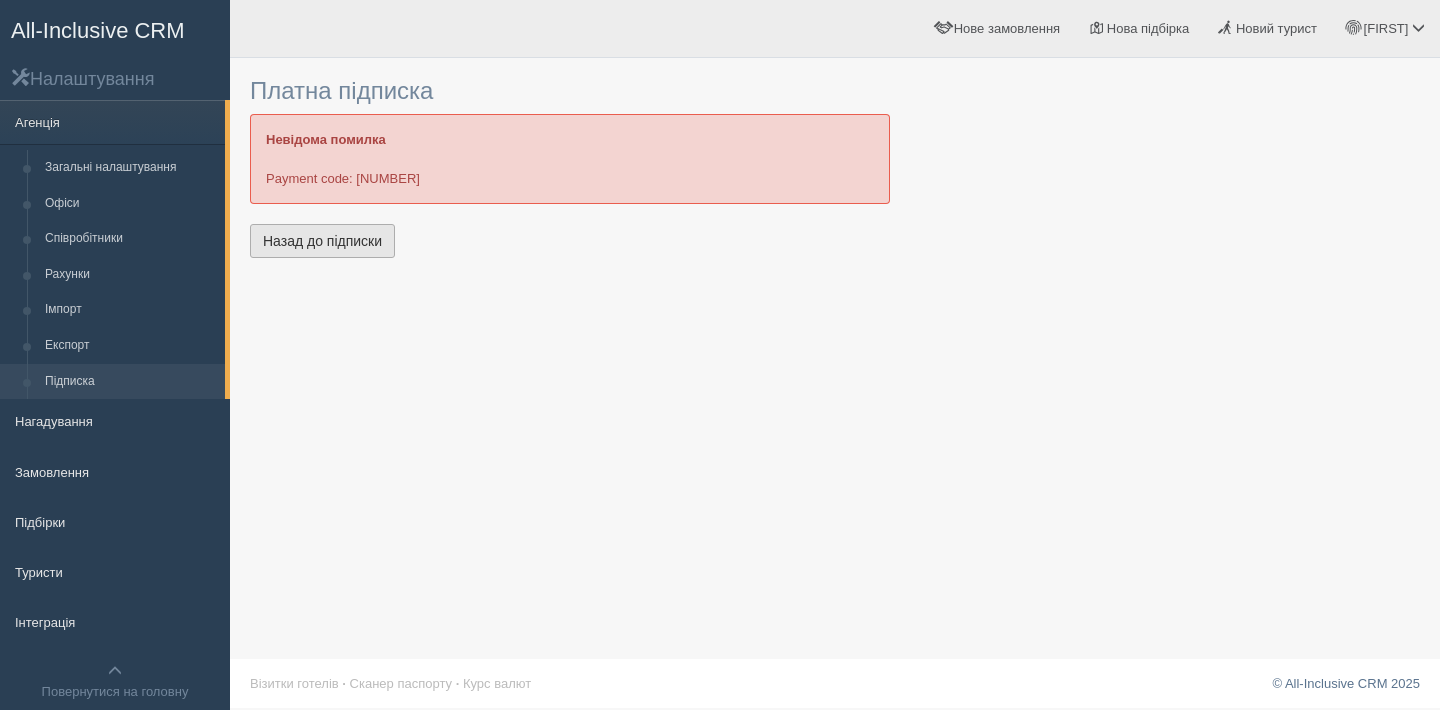 click on "Назад до підписки" at bounding box center (322, 241) 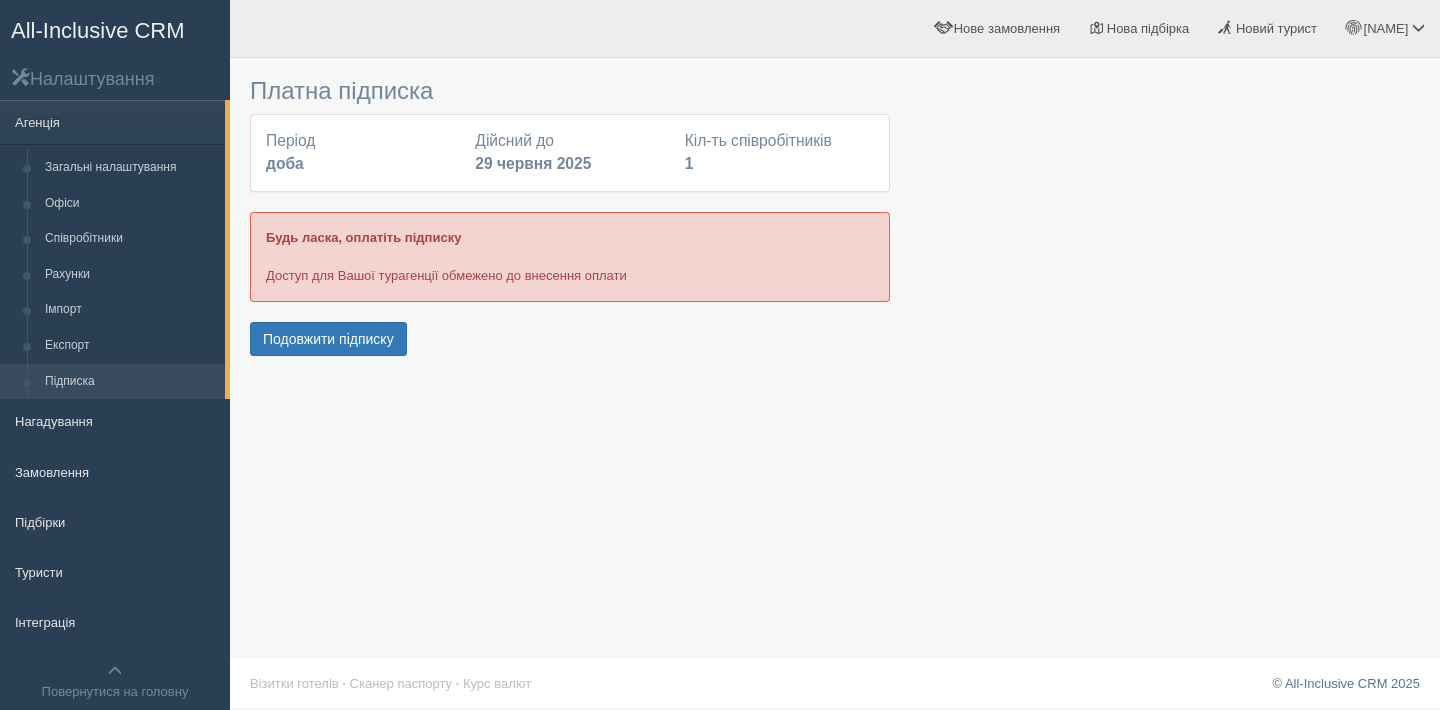 scroll, scrollTop: 0, scrollLeft: 0, axis: both 